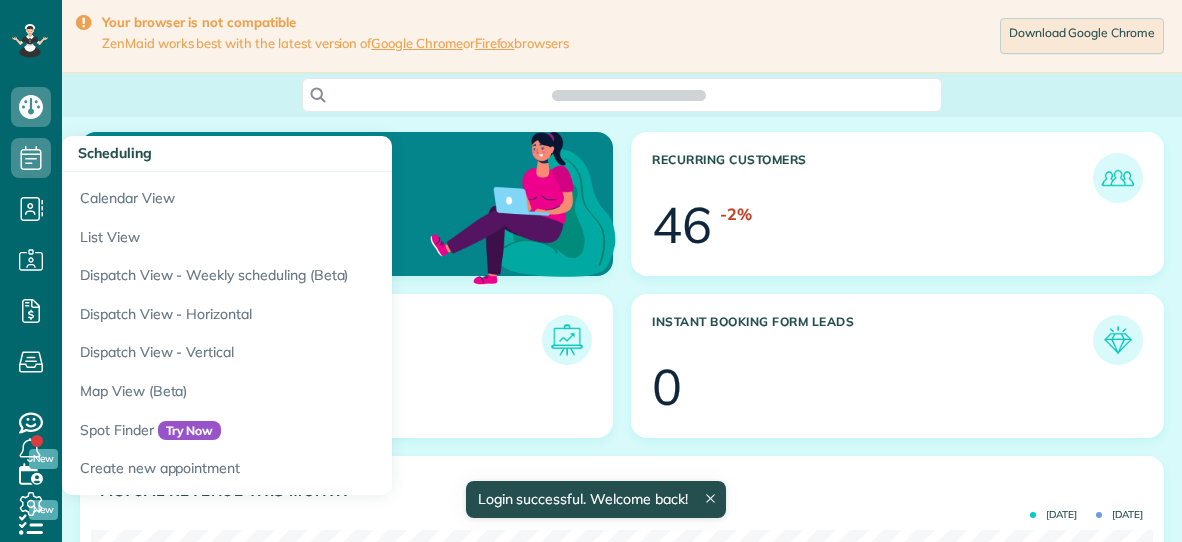 scroll, scrollTop: 0, scrollLeft: 0, axis: both 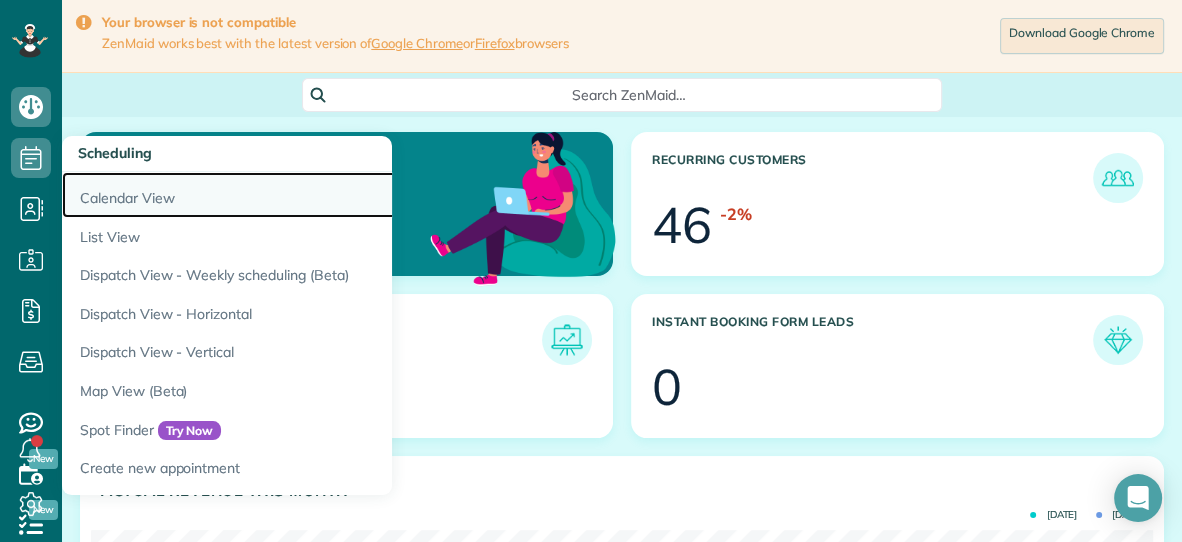 click on "Calendar View" at bounding box center (312, 195) 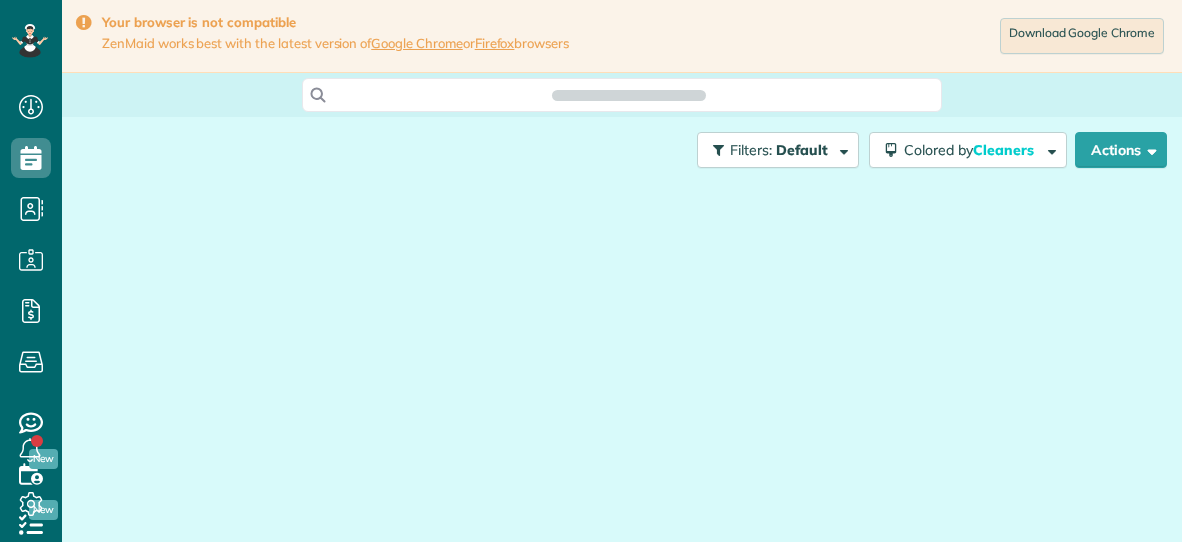 scroll, scrollTop: 0, scrollLeft: 0, axis: both 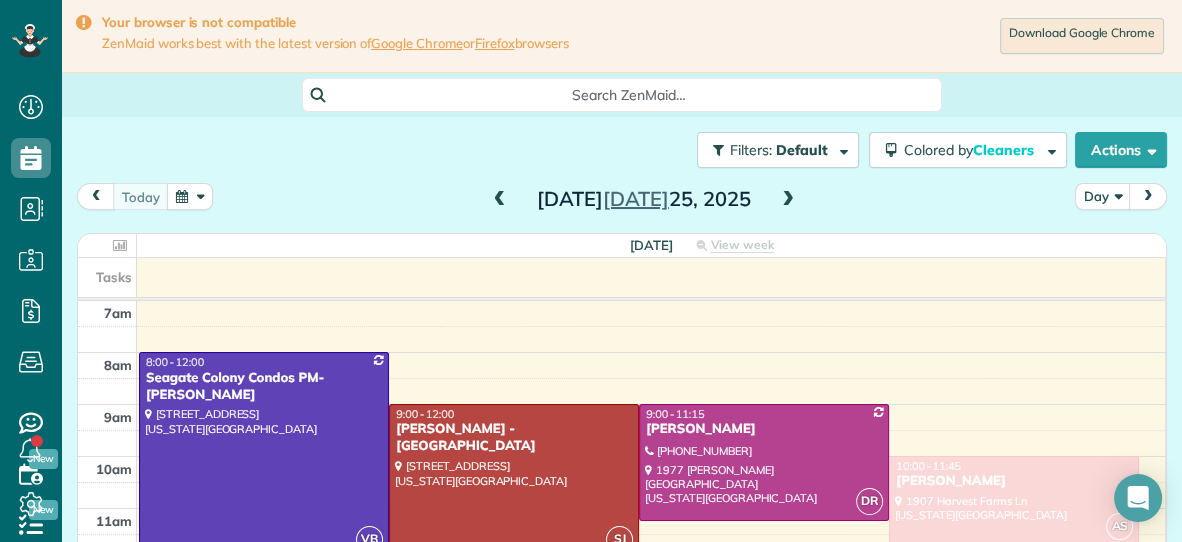 click at bounding box center (788, 200) 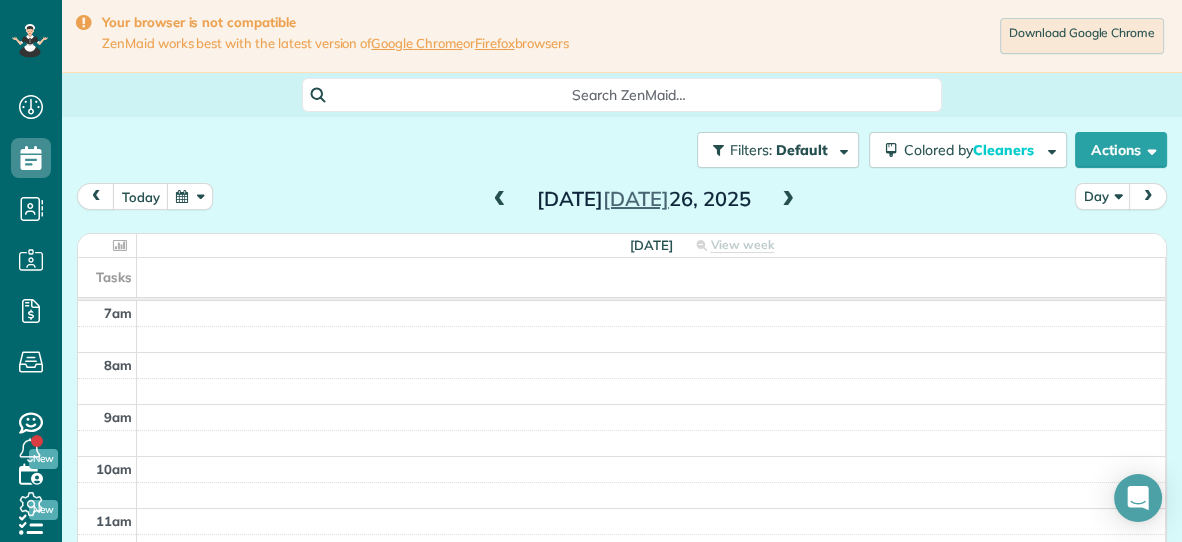 click at bounding box center [500, 200] 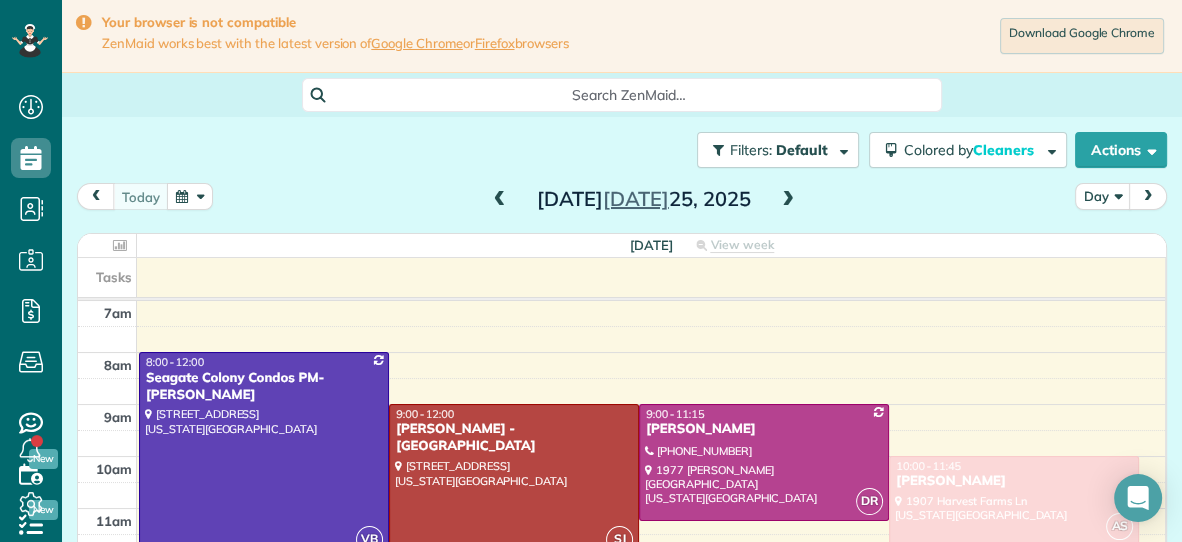 scroll, scrollTop: 98, scrollLeft: 0, axis: vertical 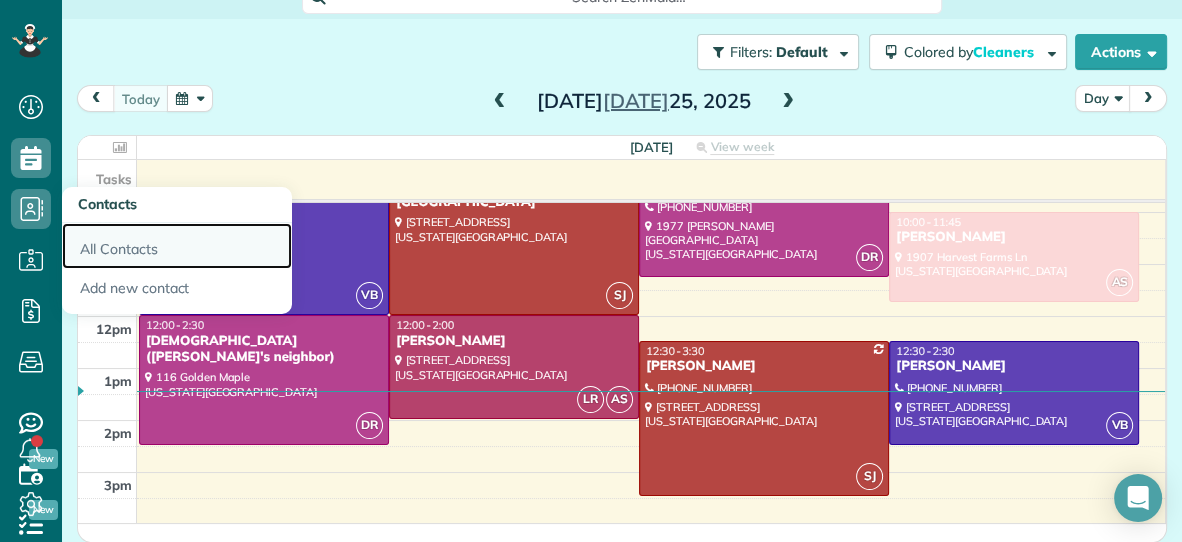click on "All Contacts" at bounding box center [177, 246] 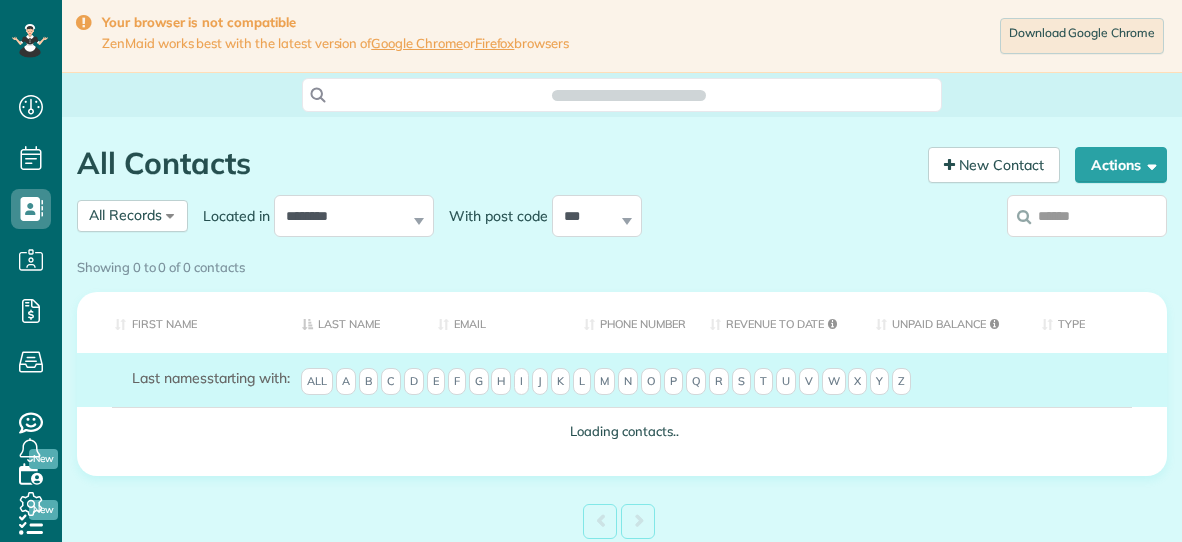 scroll, scrollTop: 0, scrollLeft: 0, axis: both 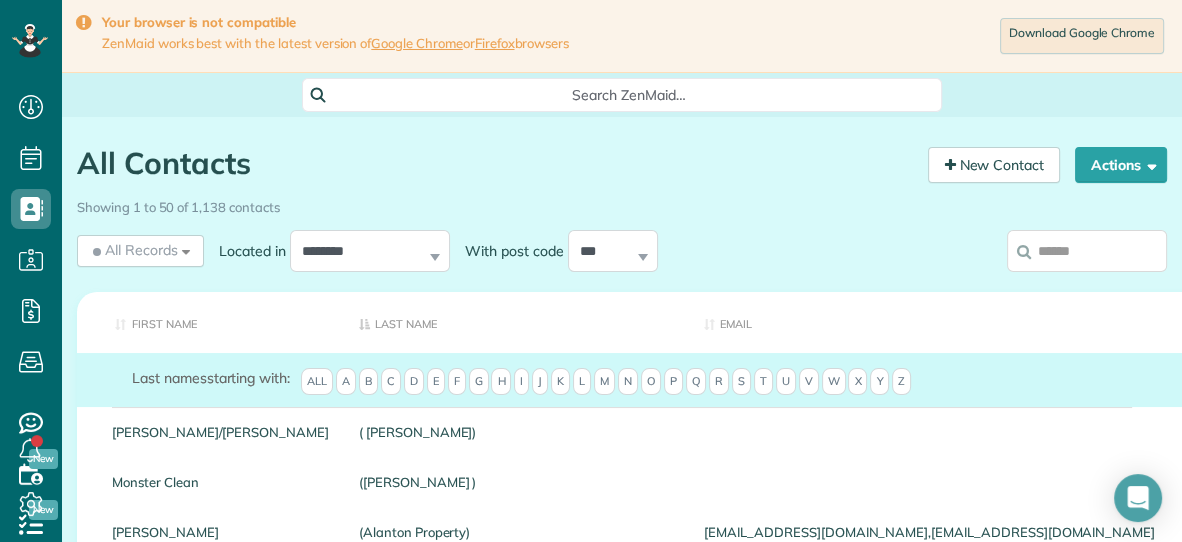 click at bounding box center (1087, 251) 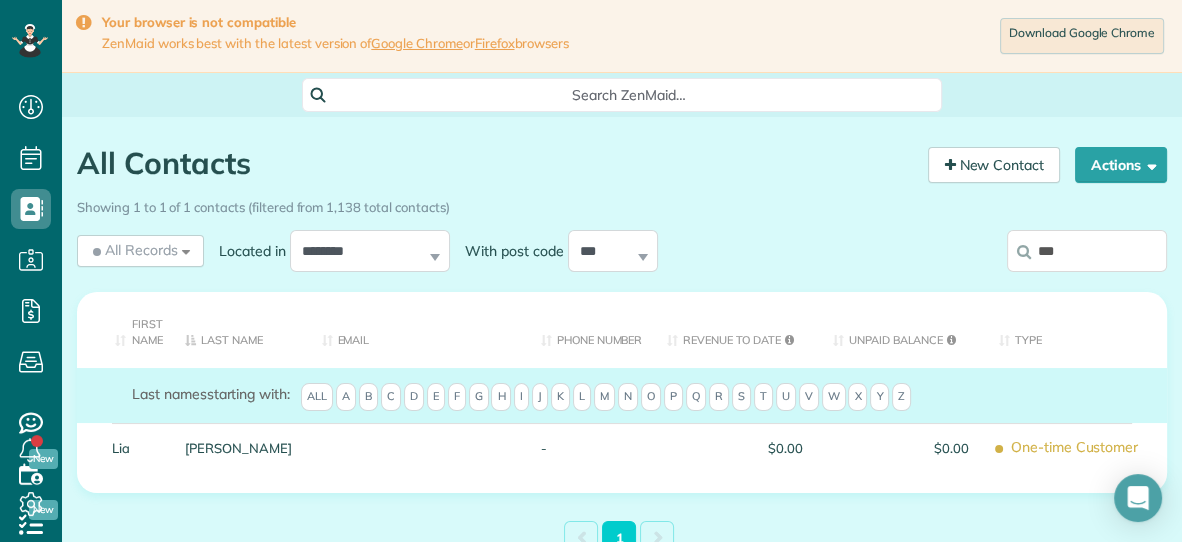 click on "***" at bounding box center (1087, 251) 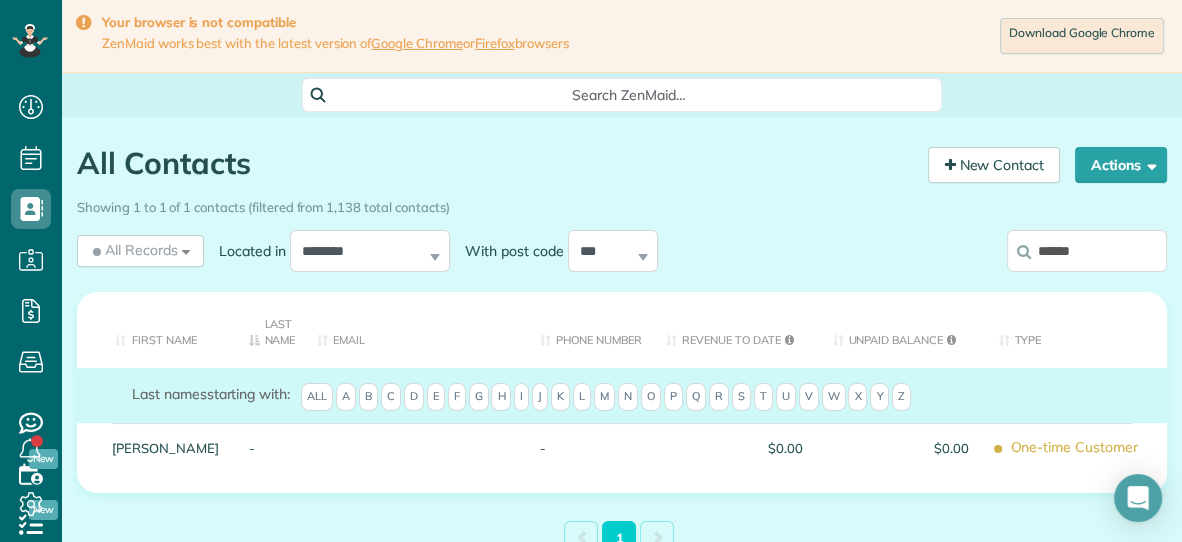 scroll, scrollTop: 38, scrollLeft: 0, axis: vertical 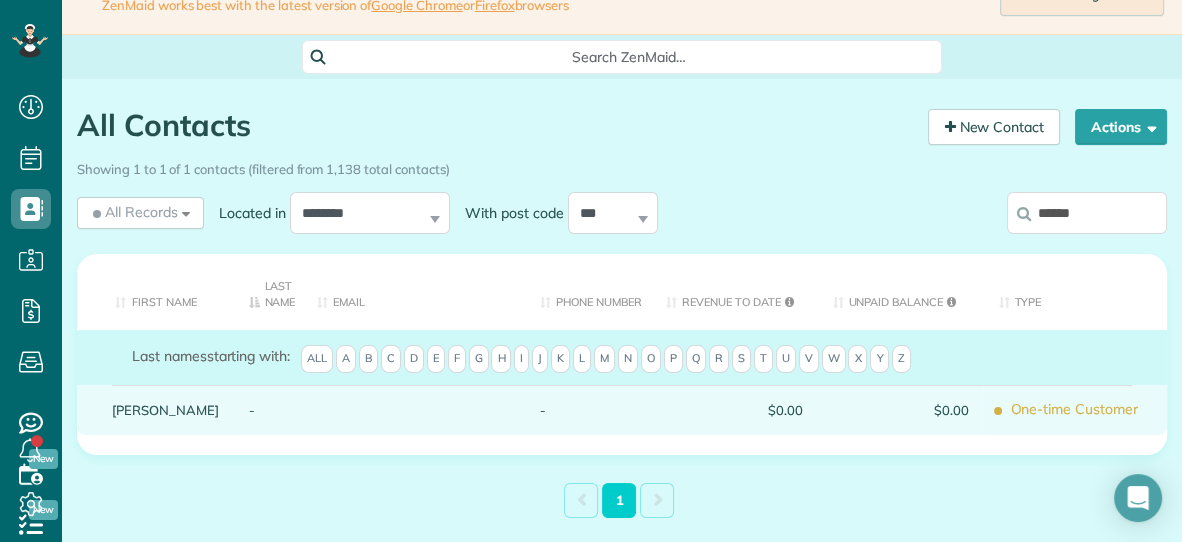 type on "******" 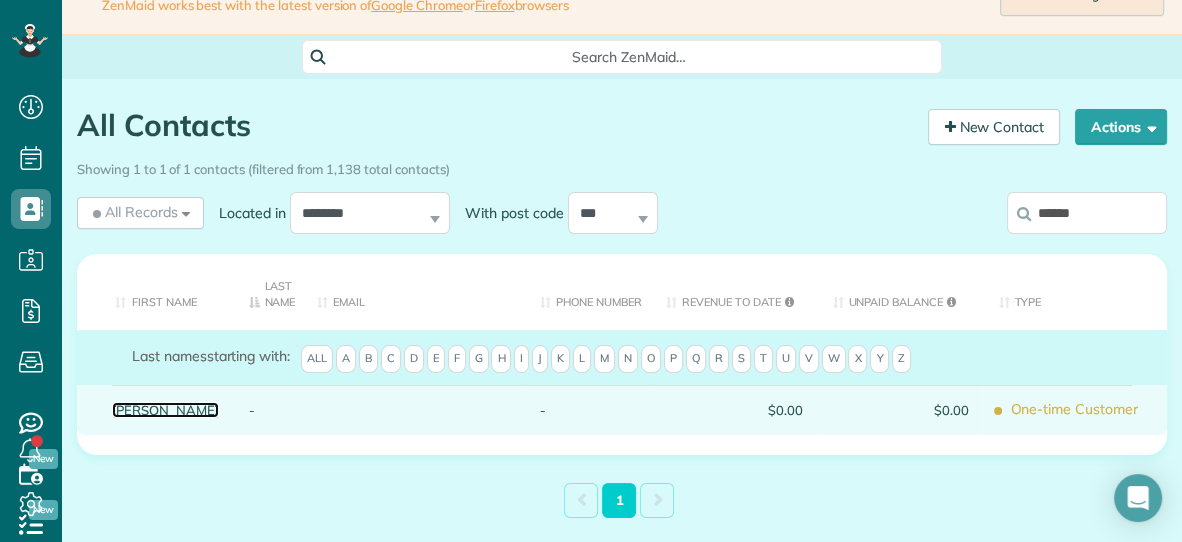 click on "Ingrid" at bounding box center (165, 410) 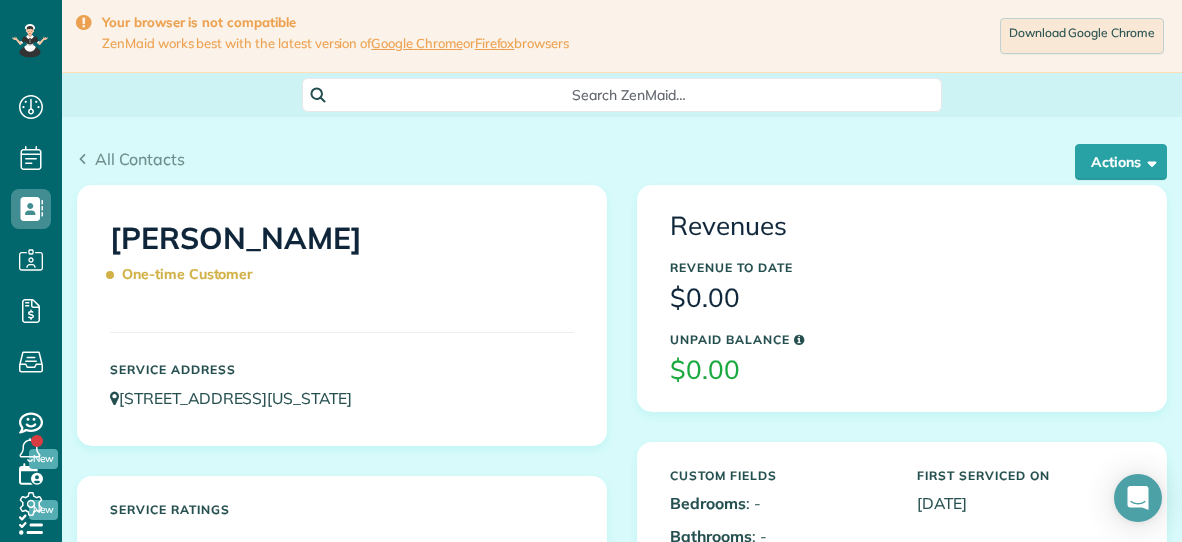 scroll, scrollTop: 0, scrollLeft: 0, axis: both 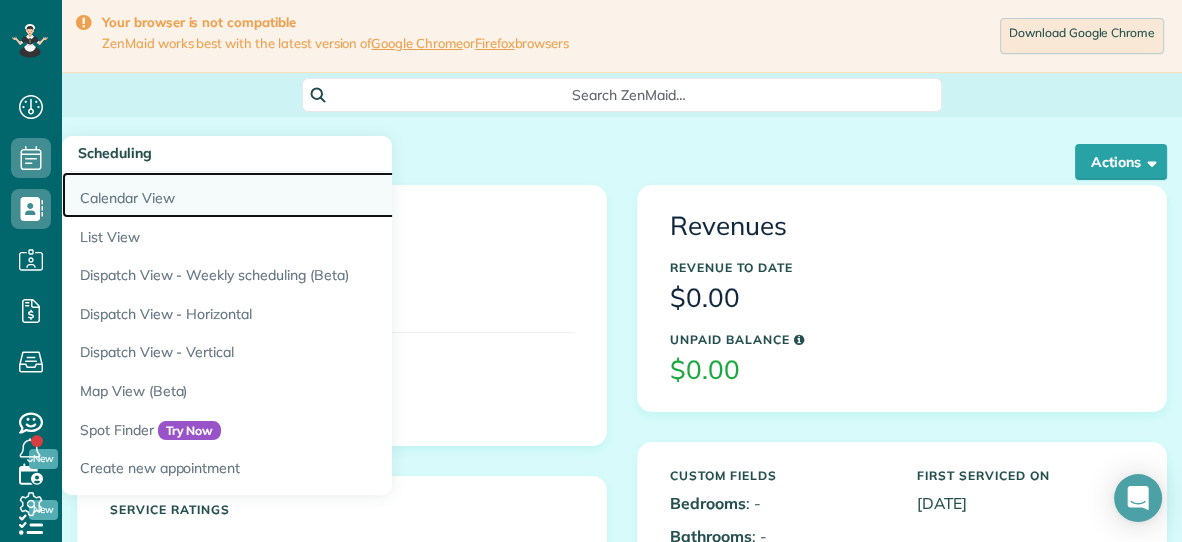 click on "Calendar View" at bounding box center [312, 195] 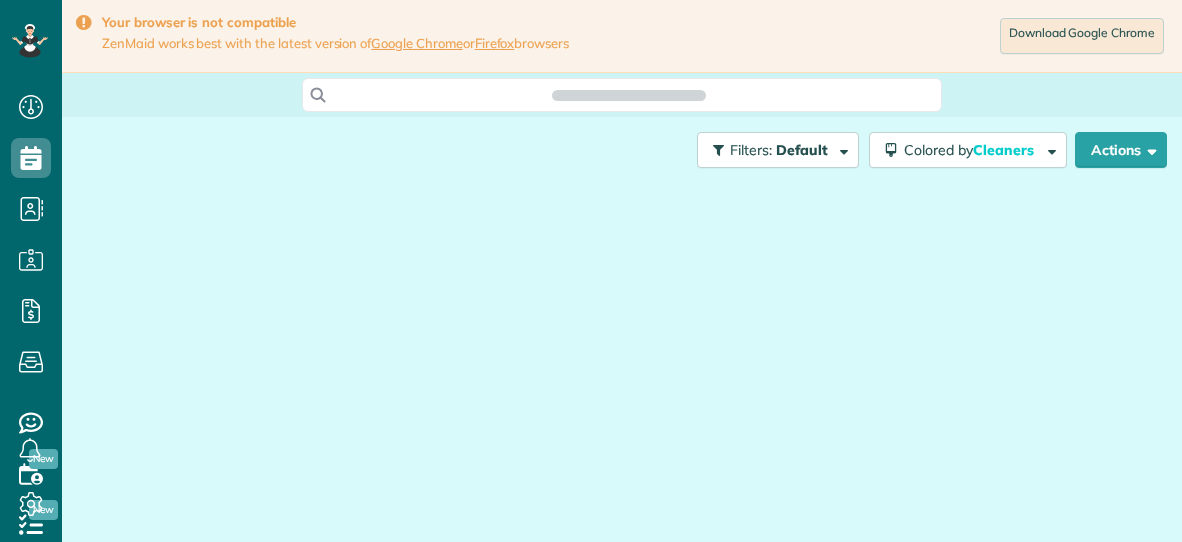 scroll, scrollTop: 0, scrollLeft: 0, axis: both 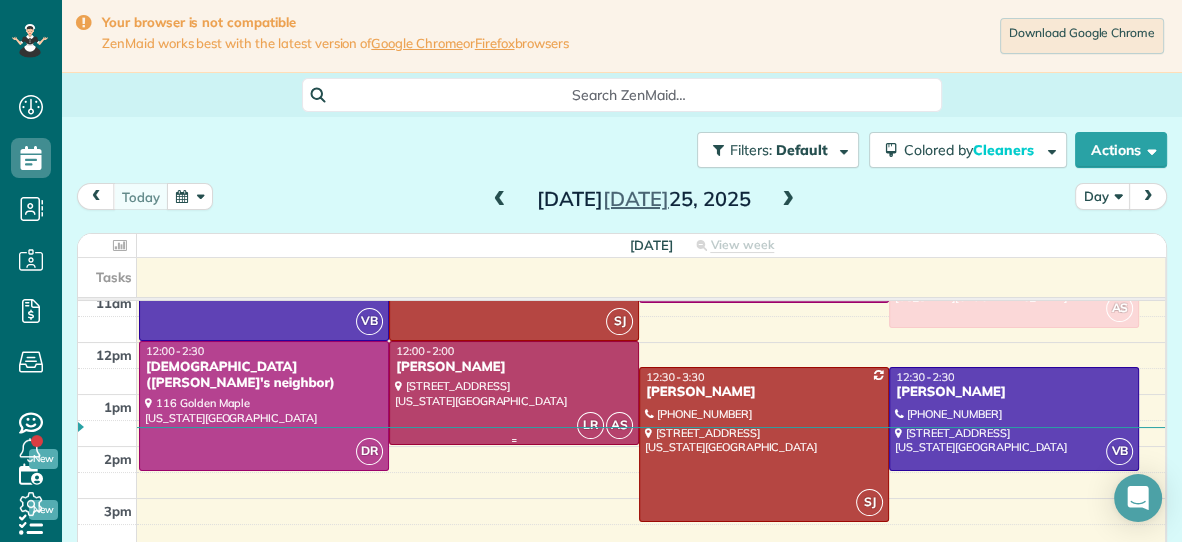 click on "Ingrid" at bounding box center [514, 367] 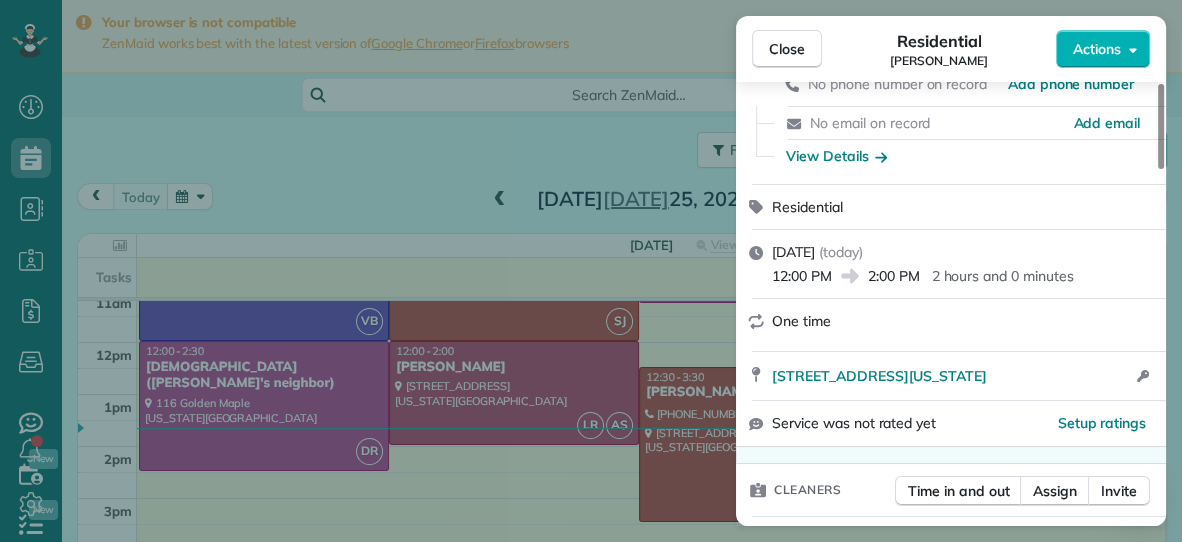 scroll, scrollTop: 0, scrollLeft: 0, axis: both 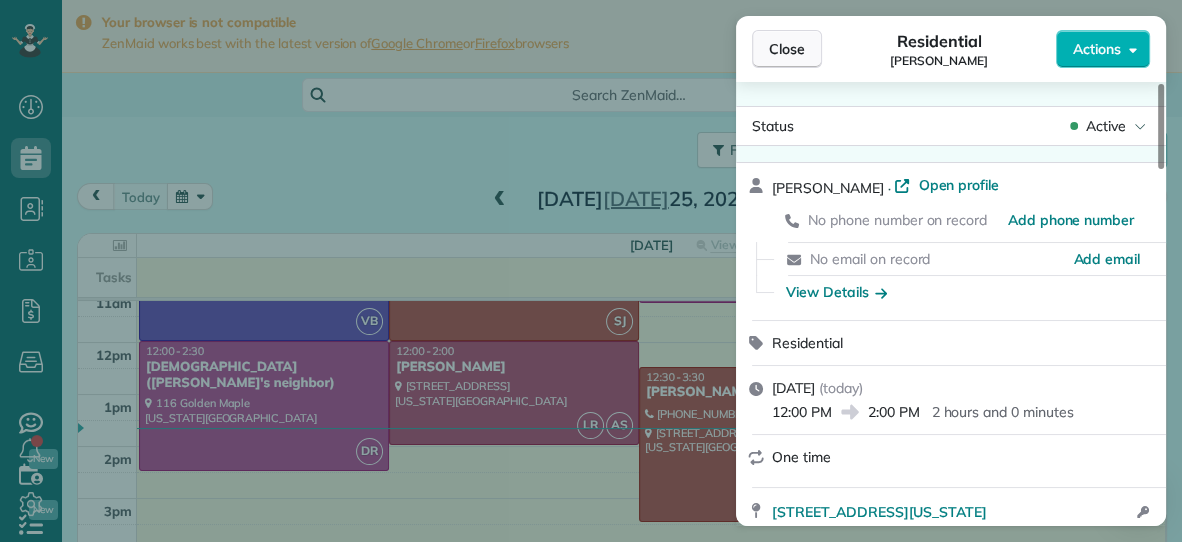 click on "Close" at bounding box center [787, 49] 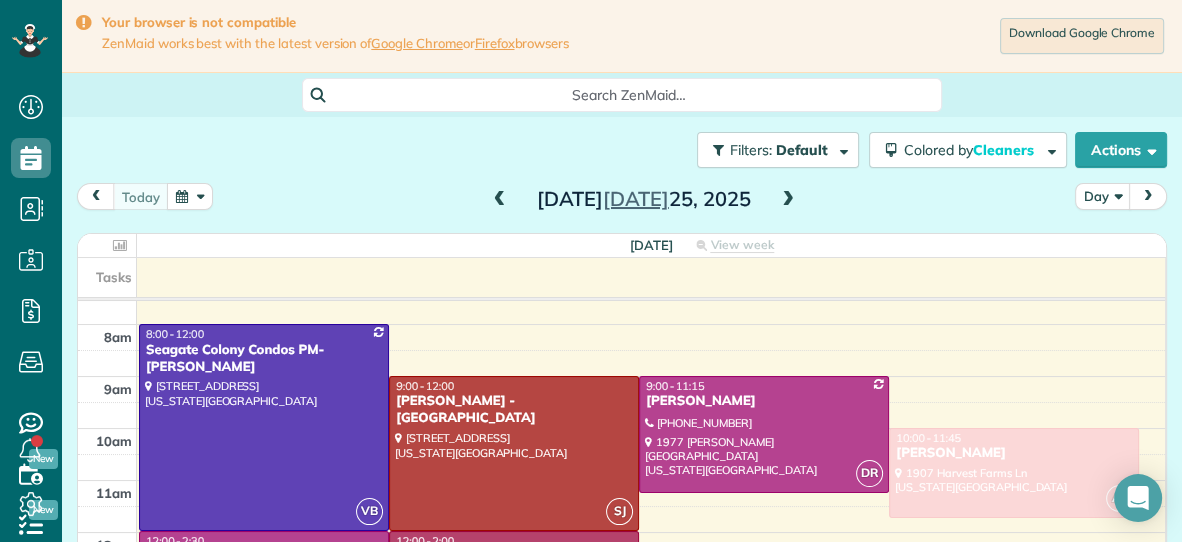 scroll, scrollTop: 0, scrollLeft: 0, axis: both 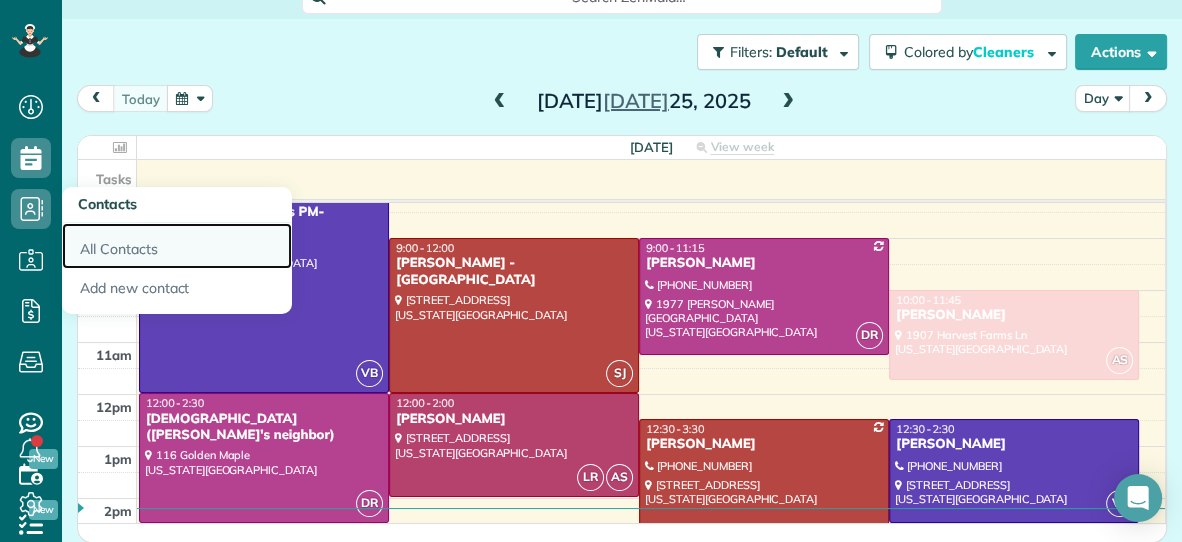click on "All Contacts" at bounding box center [177, 246] 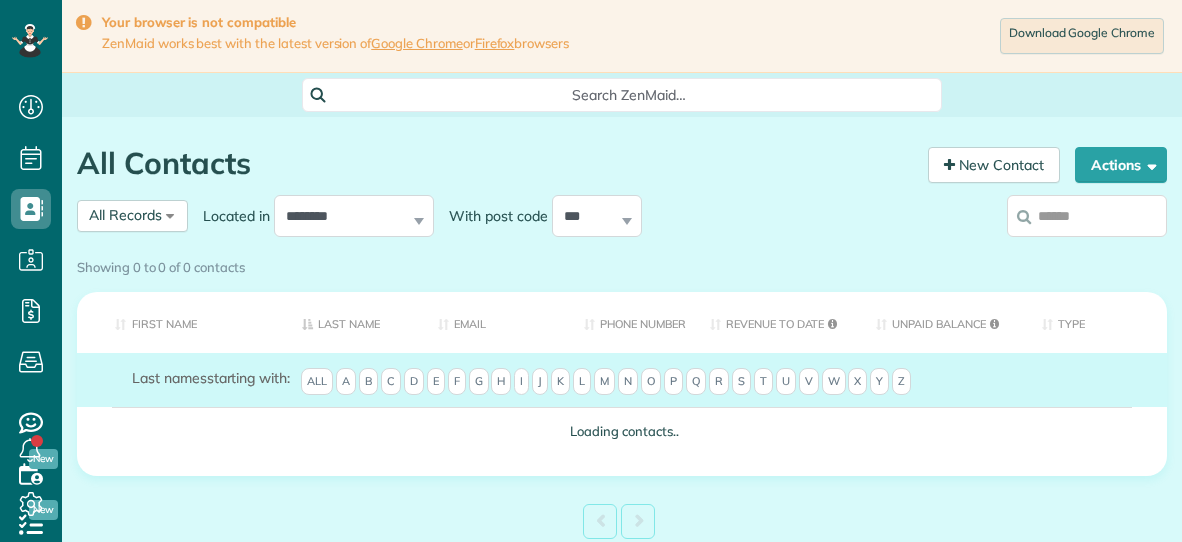 scroll, scrollTop: 0, scrollLeft: 0, axis: both 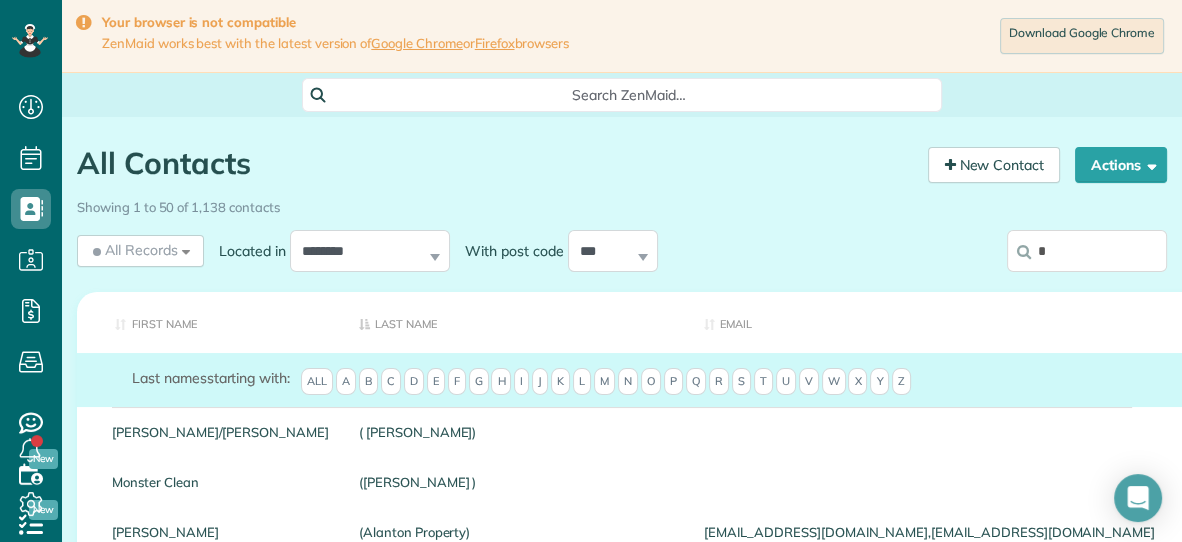 click on "*" at bounding box center (1087, 251) 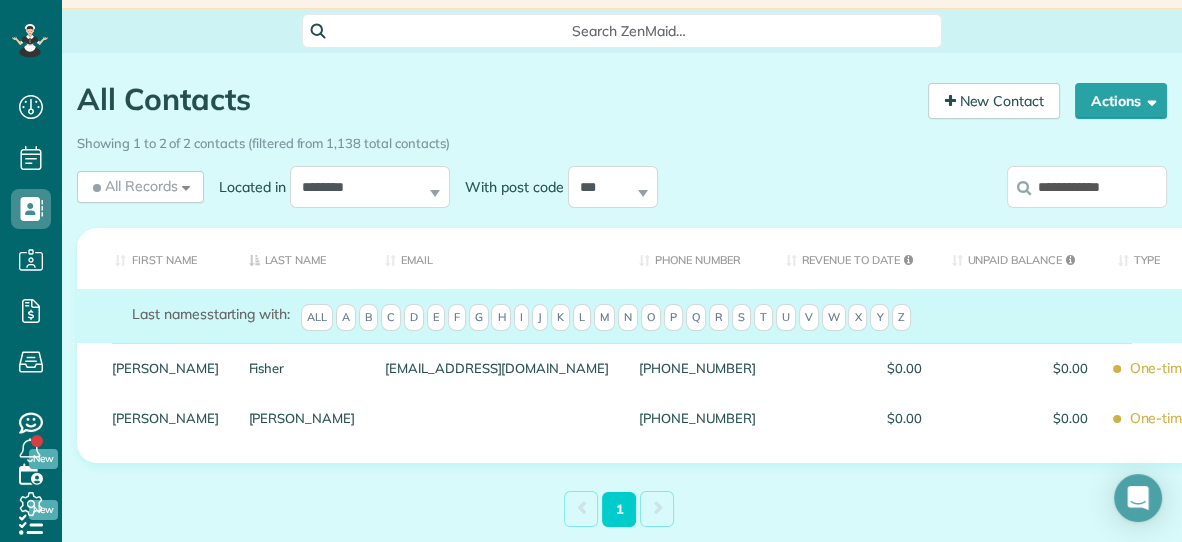 scroll, scrollTop: 66, scrollLeft: 0, axis: vertical 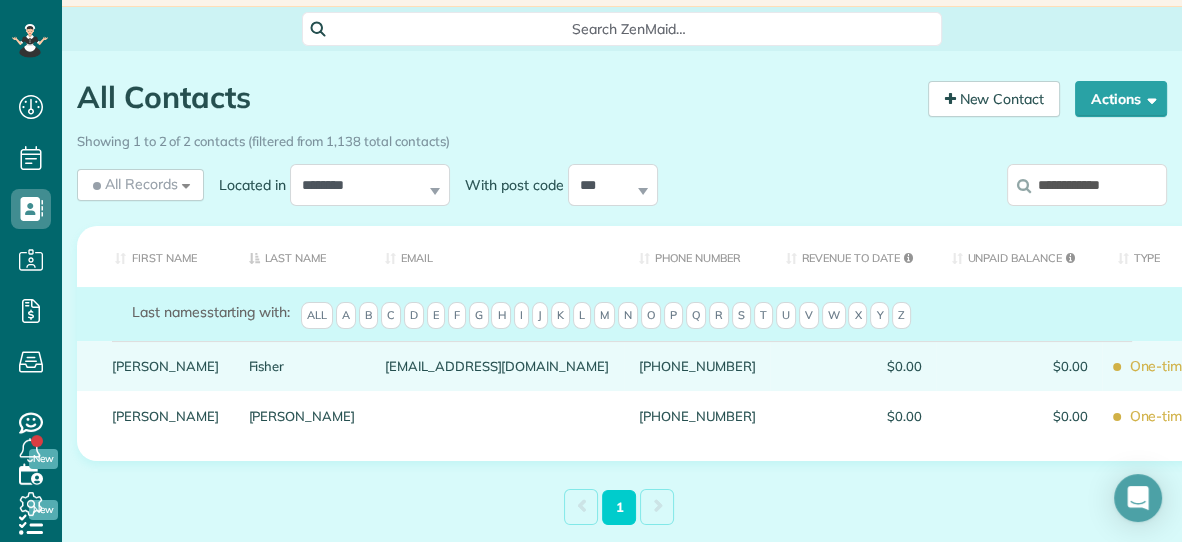 type on "**********" 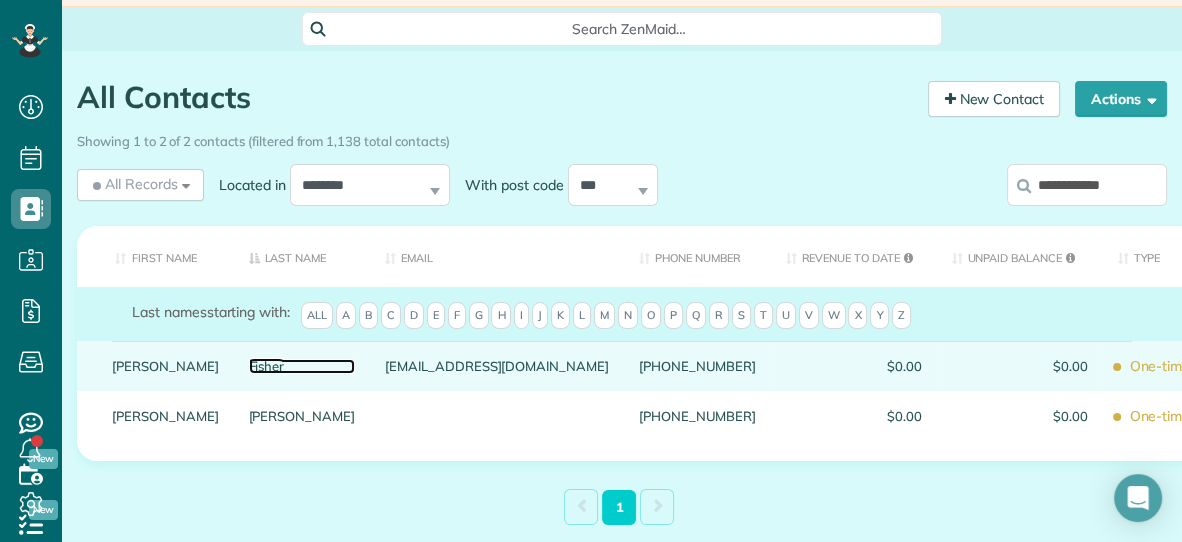 click on "Fisher" at bounding box center [302, 366] 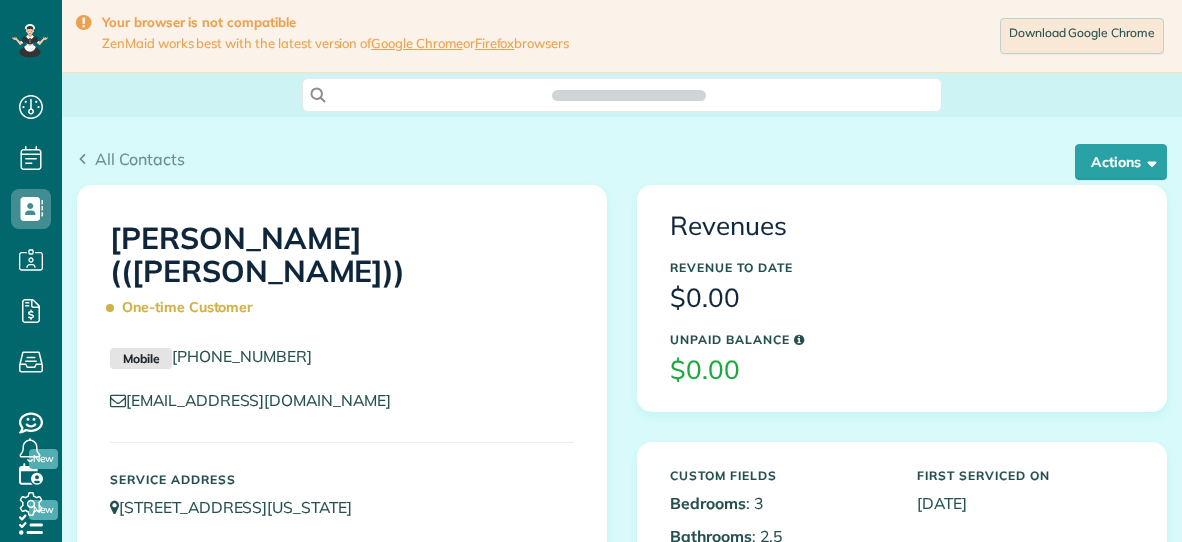 scroll, scrollTop: 0, scrollLeft: 0, axis: both 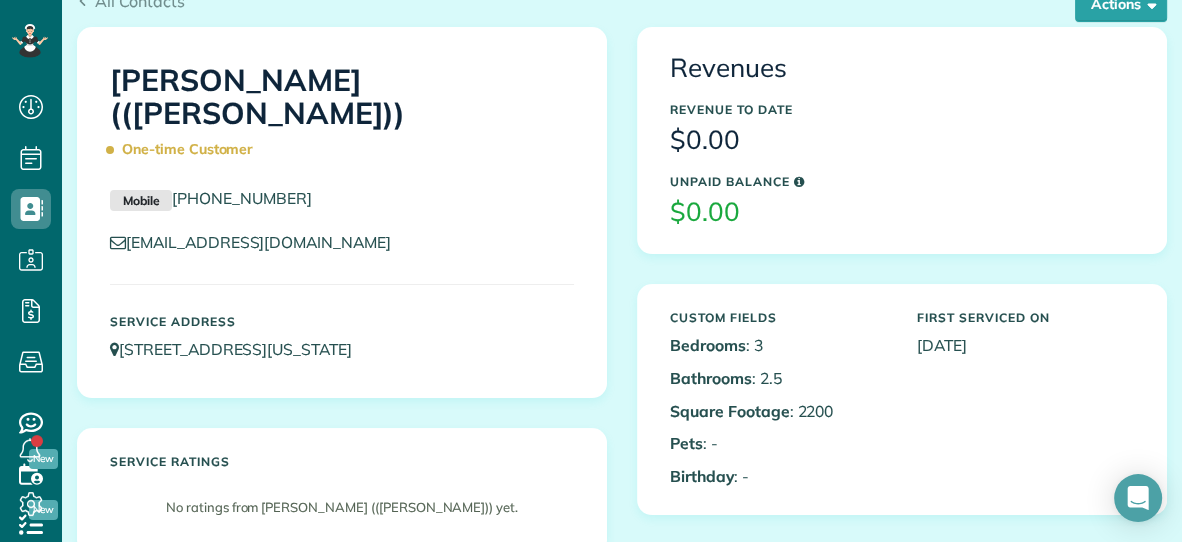 click on "[PERSON_NAME] (([PERSON_NAME]))
One-time Customer
Mobile
[PHONE_NUMBER]
[EMAIL_ADDRESS][DOMAIN_NAME]
Service Address
[STREET_ADDRESS][US_STATE]" at bounding box center (342, 212) 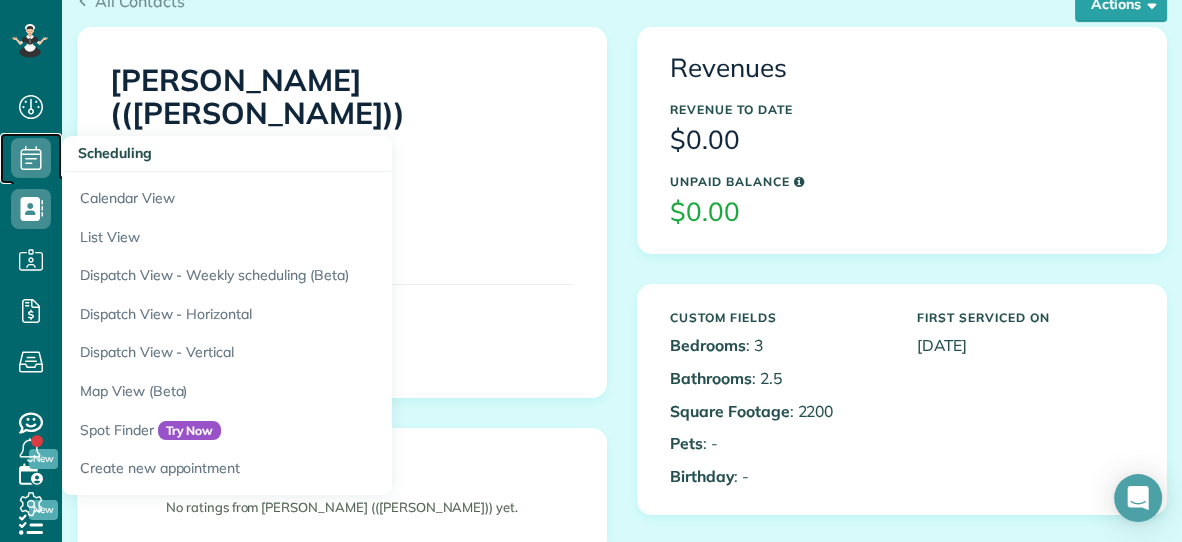 click 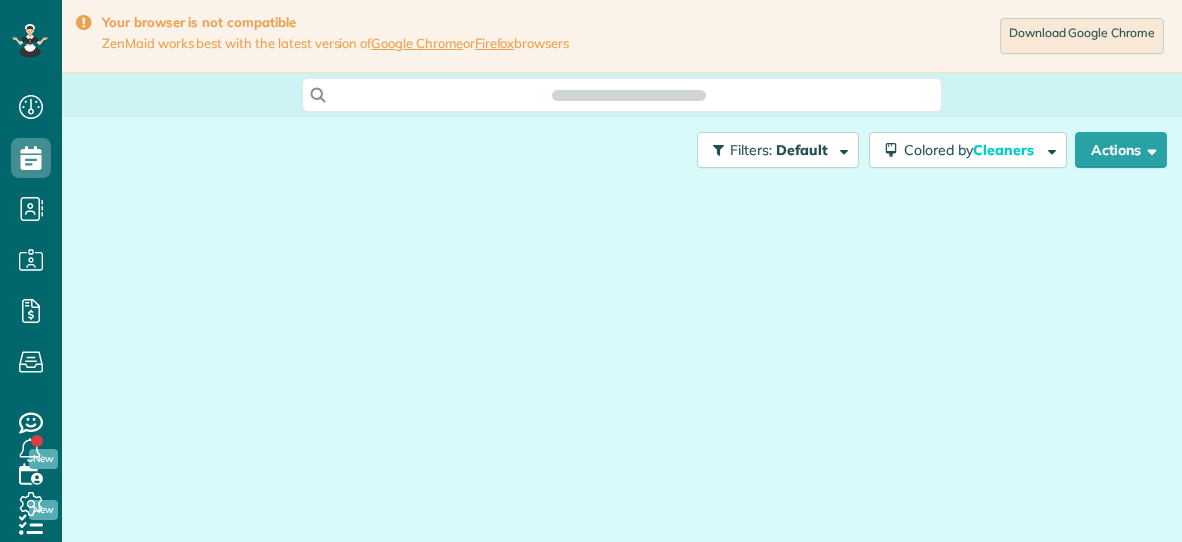 scroll, scrollTop: 0, scrollLeft: 0, axis: both 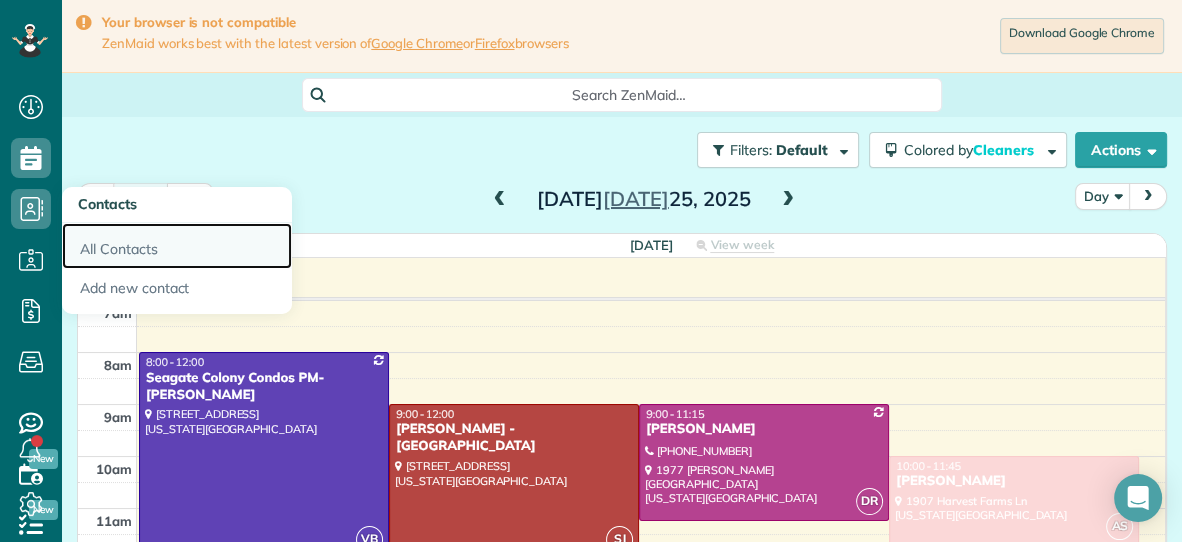 click on "All Contacts" at bounding box center (177, 246) 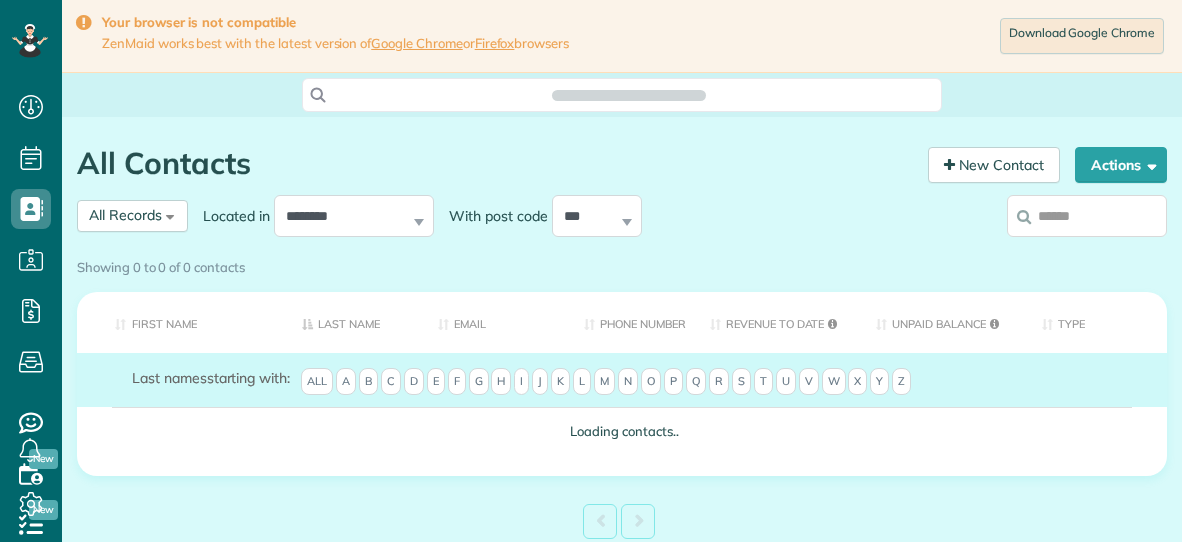 scroll, scrollTop: 0, scrollLeft: 0, axis: both 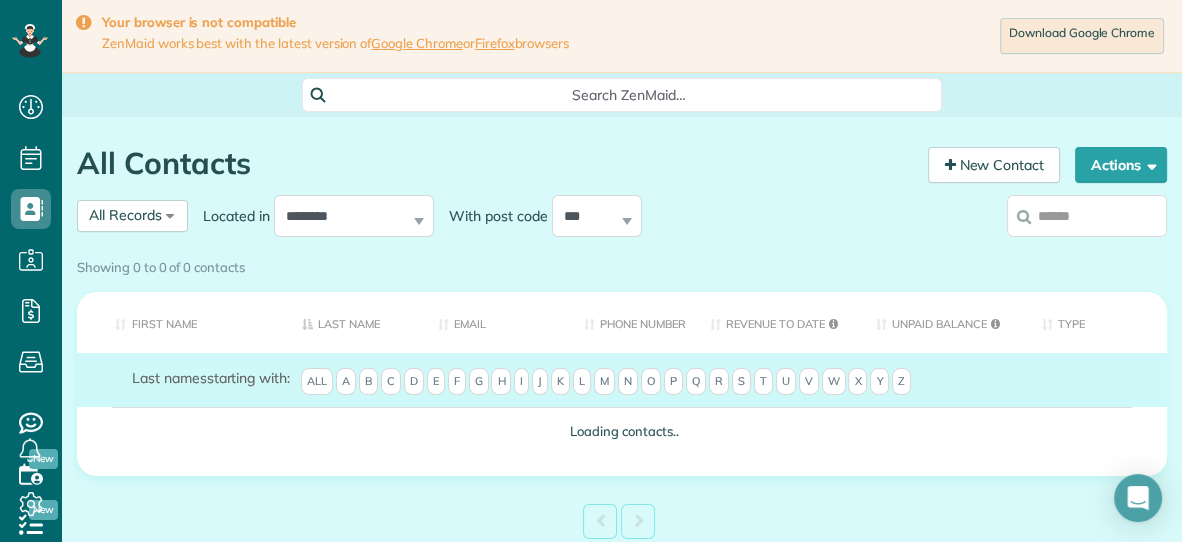 click on "Showing 0 to 0 of 0 contacts" at bounding box center (622, 267) 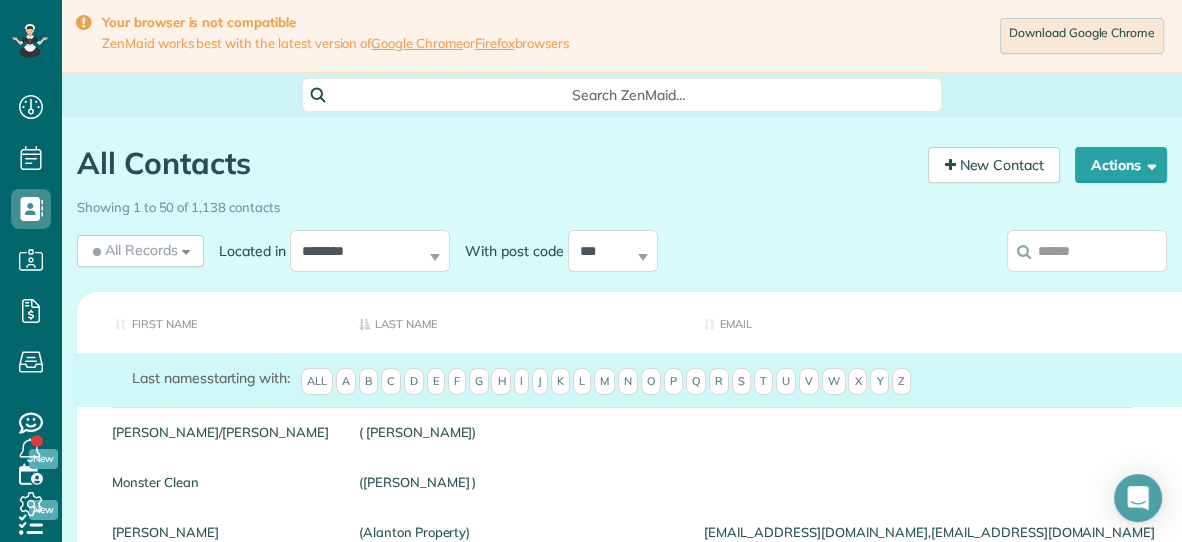click at bounding box center [1087, 251] 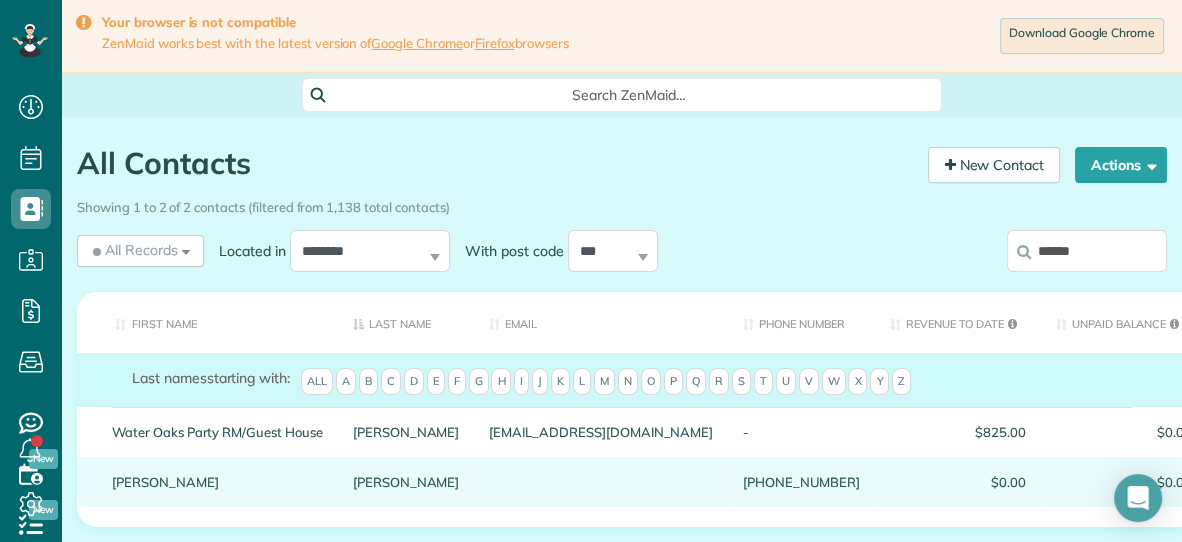 type on "******" 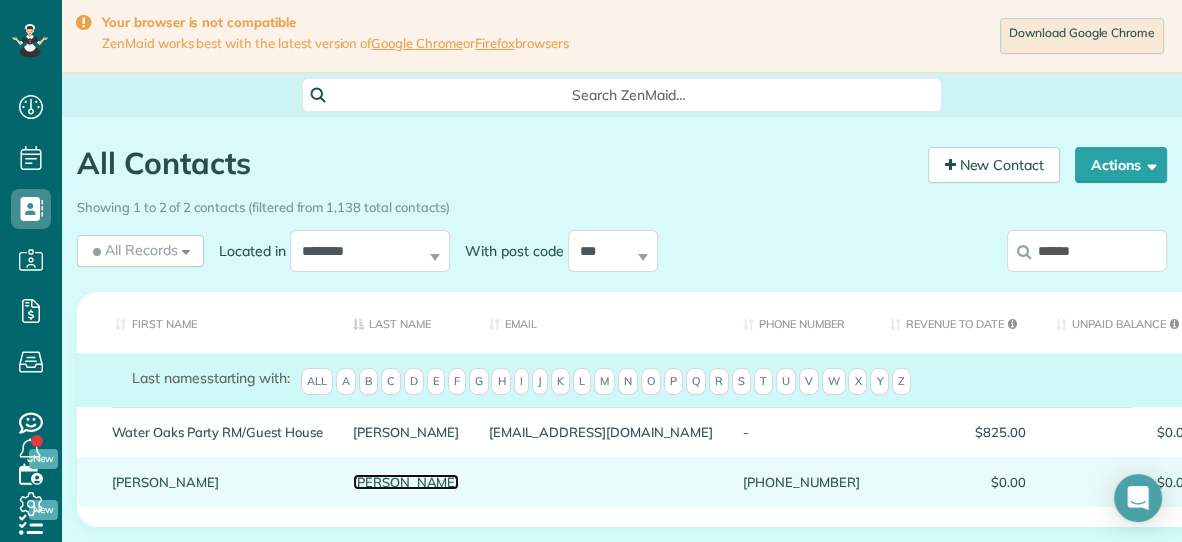 click on "Hendricks" at bounding box center (406, 482) 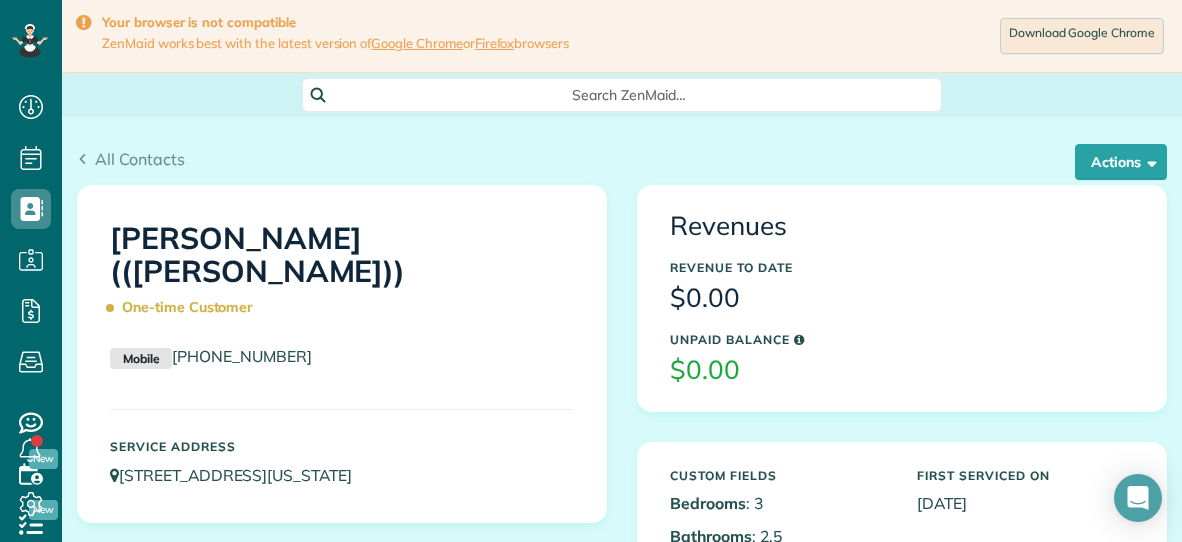 scroll, scrollTop: 0, scrollLeft: 0, axis: both 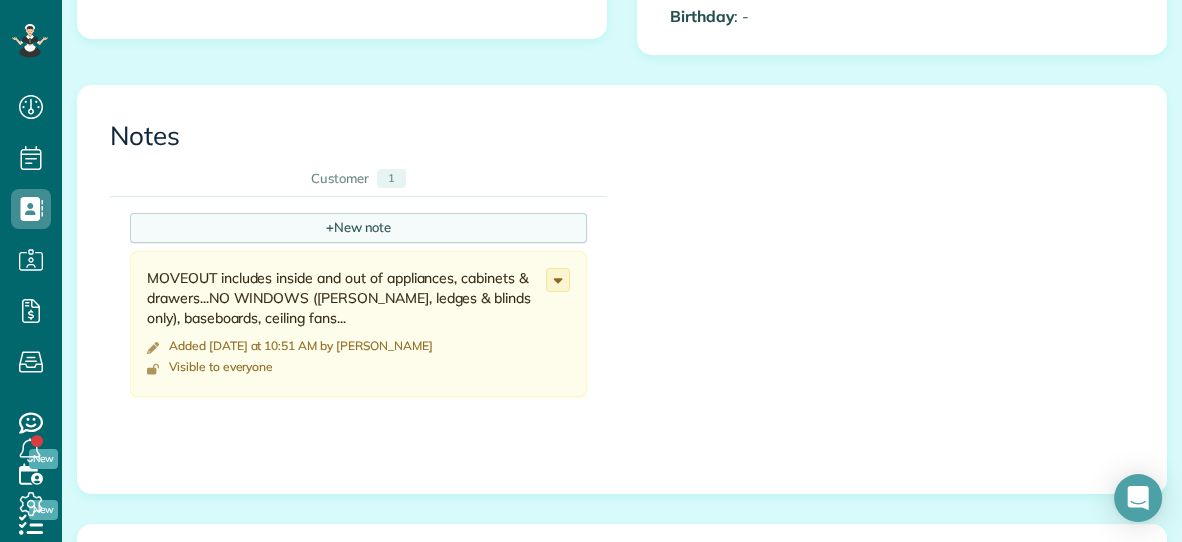 click on "+
New note" at bounding box center [358, 228] 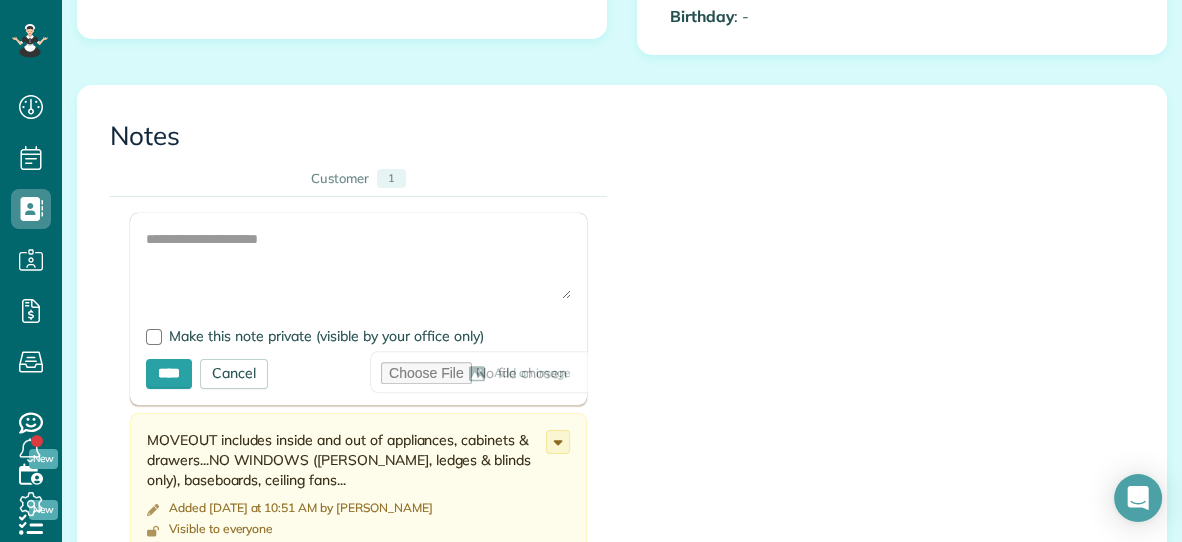 click on "Add Image
Make this note private (visible by your office only)
****
Cancel
Add an image" at bounding box center [358, 309] 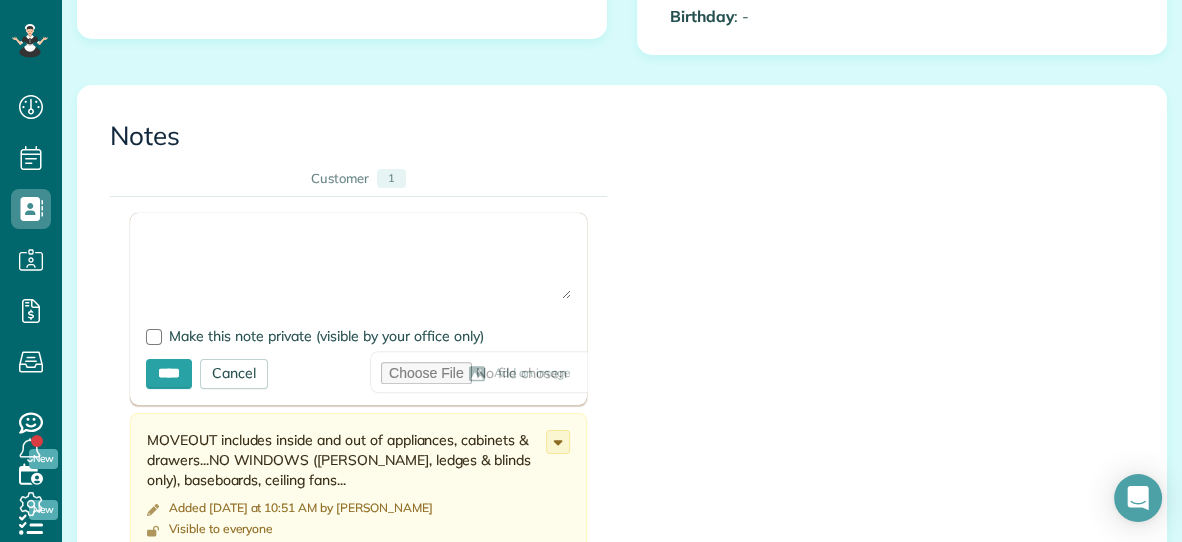 click at bounding box center [358, 264] 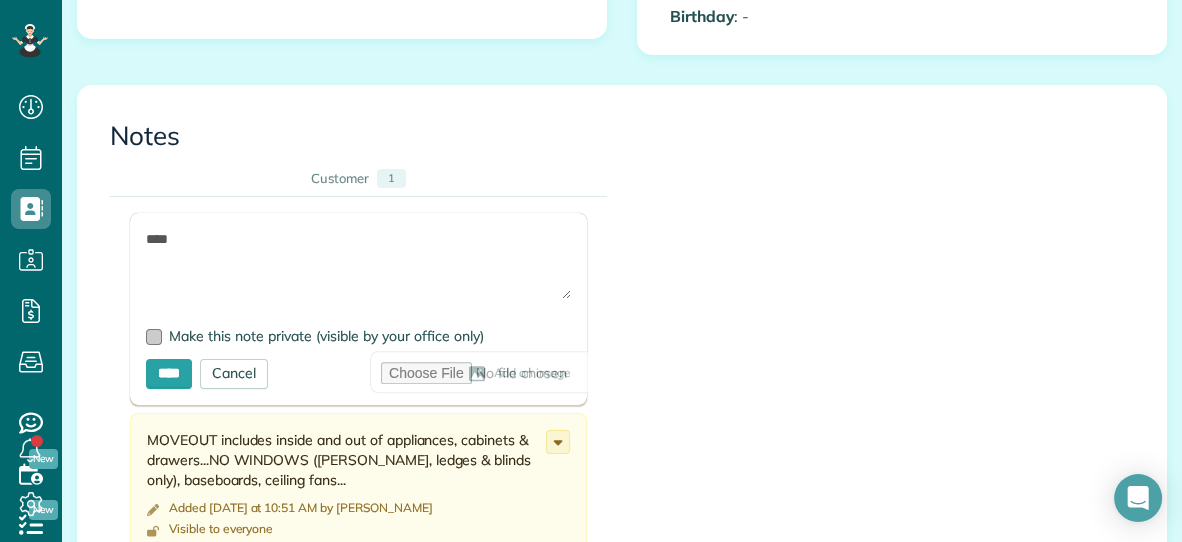 type on "****" 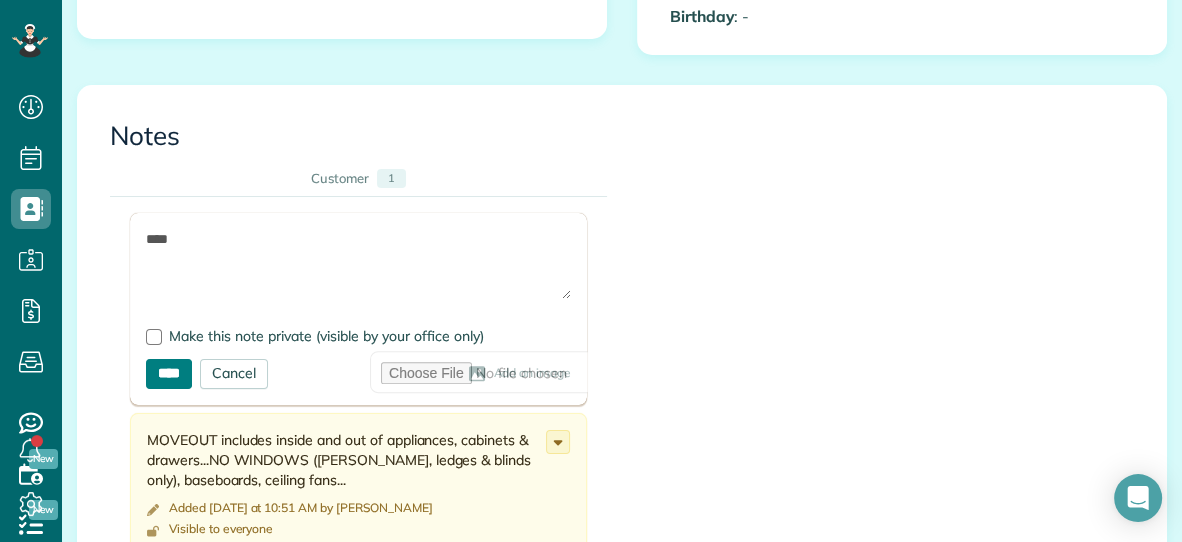 click on "****" at bounding box center [169, 374] 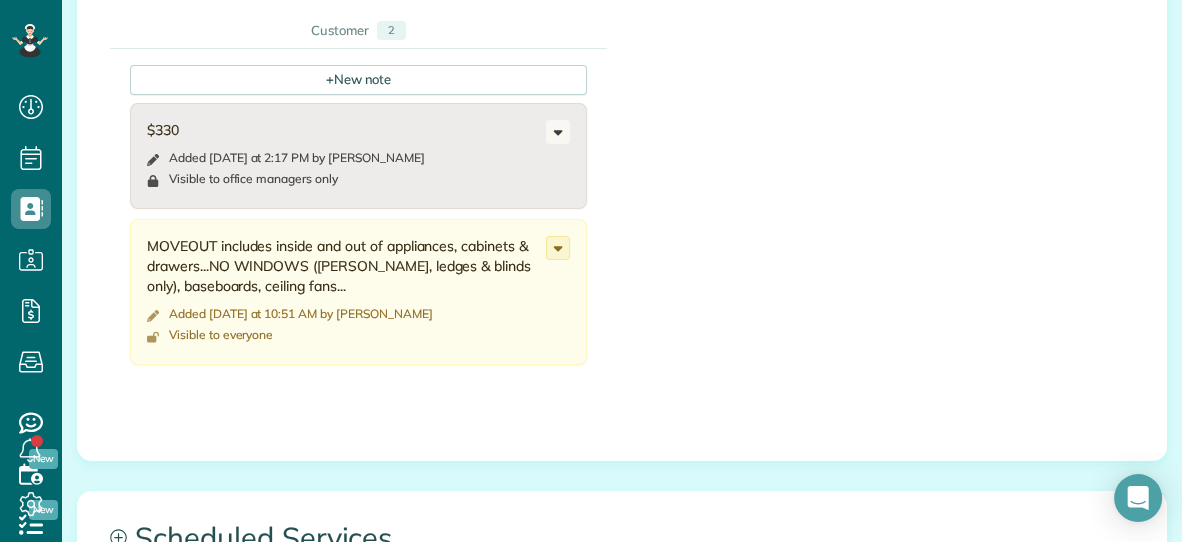 scroll, scrollTop: 793, scrollLeft: 0, axis: vertical 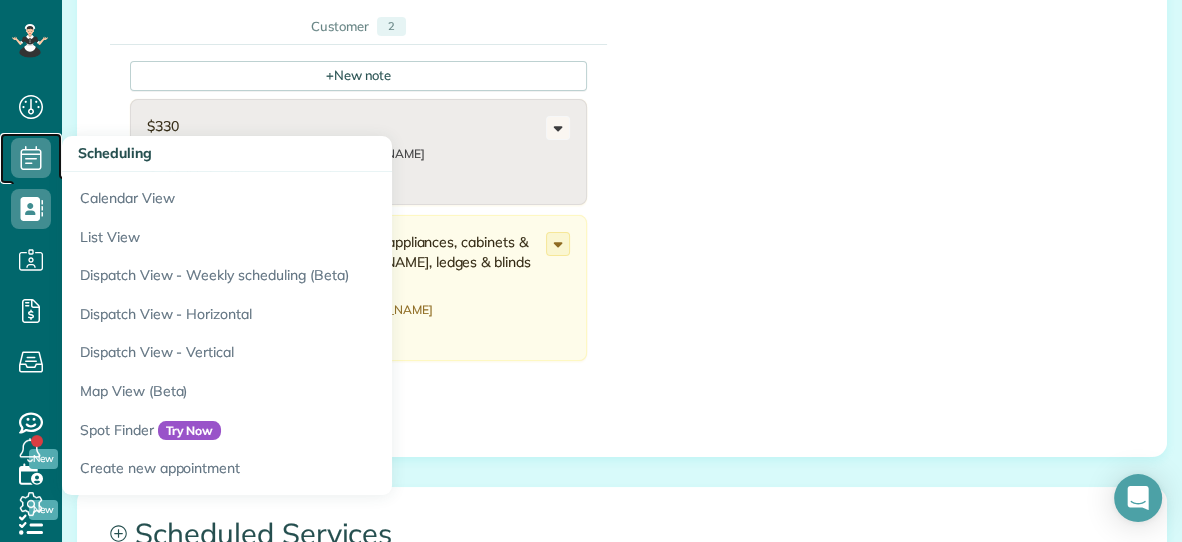 click 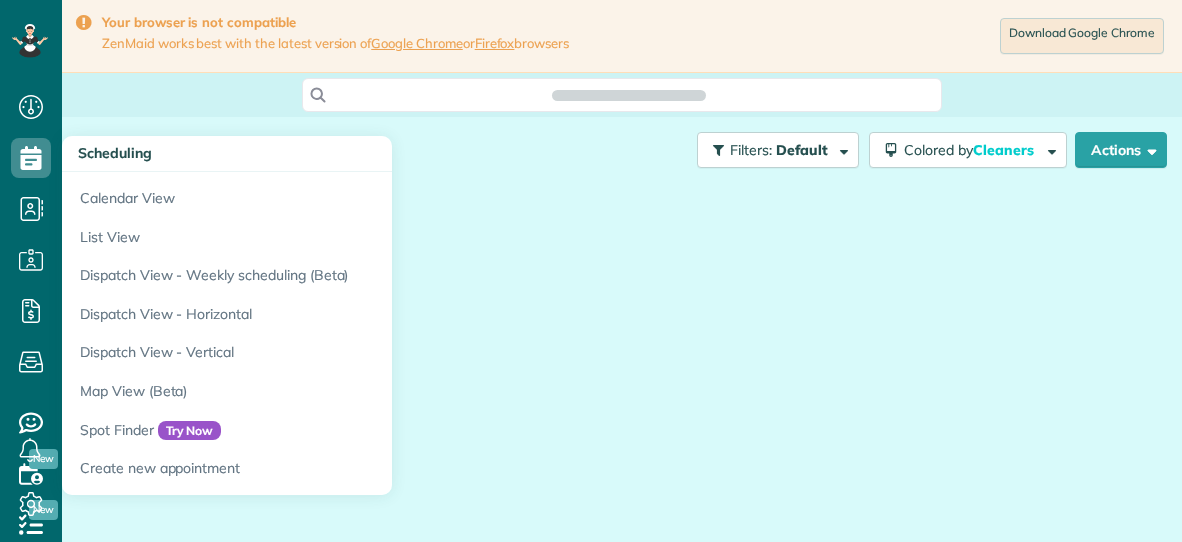 scroll, scrollTop: 0, scrollLeft: 0, axis: both 